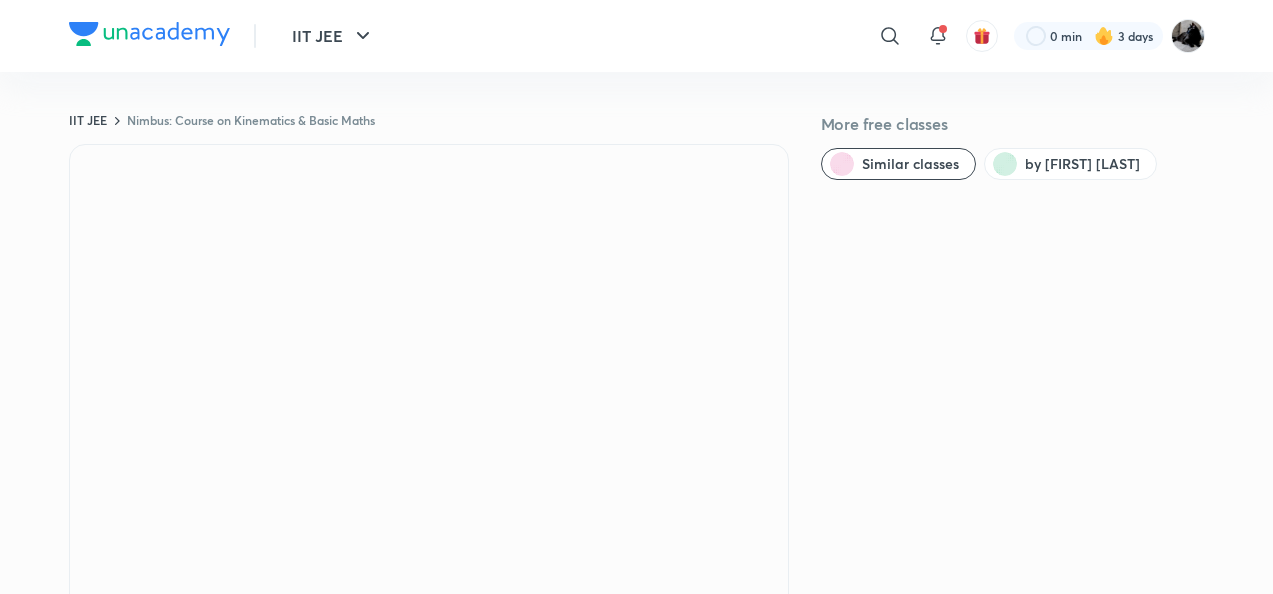 scroll, scrollTop: 0, scrollLeft: 0, axis: both 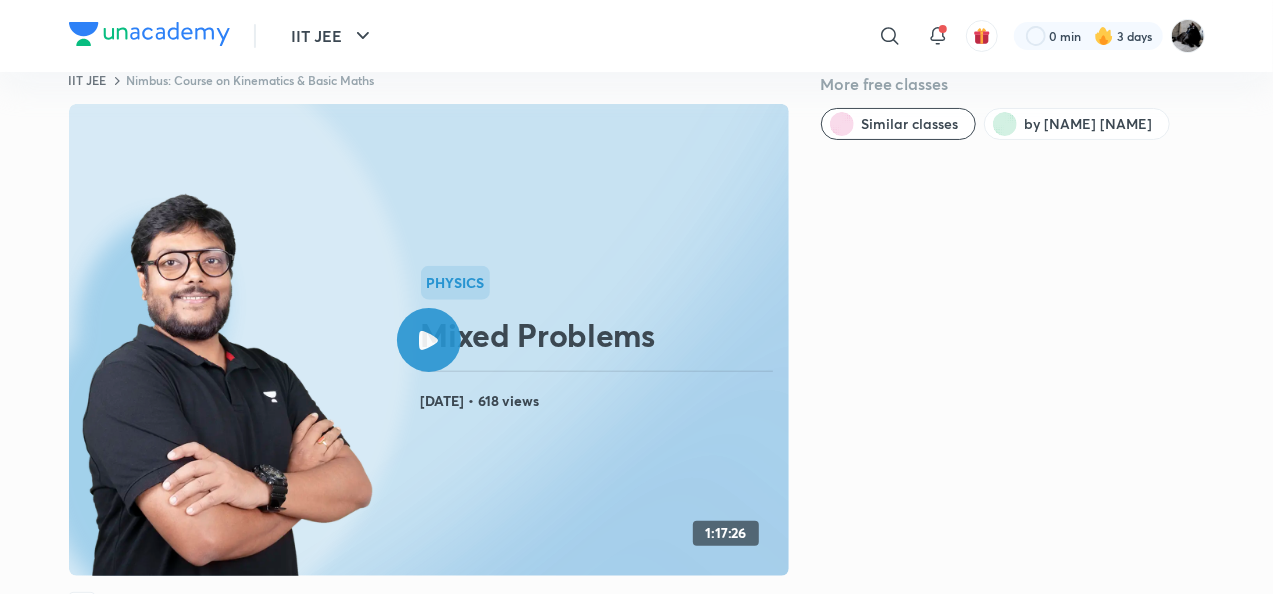 click 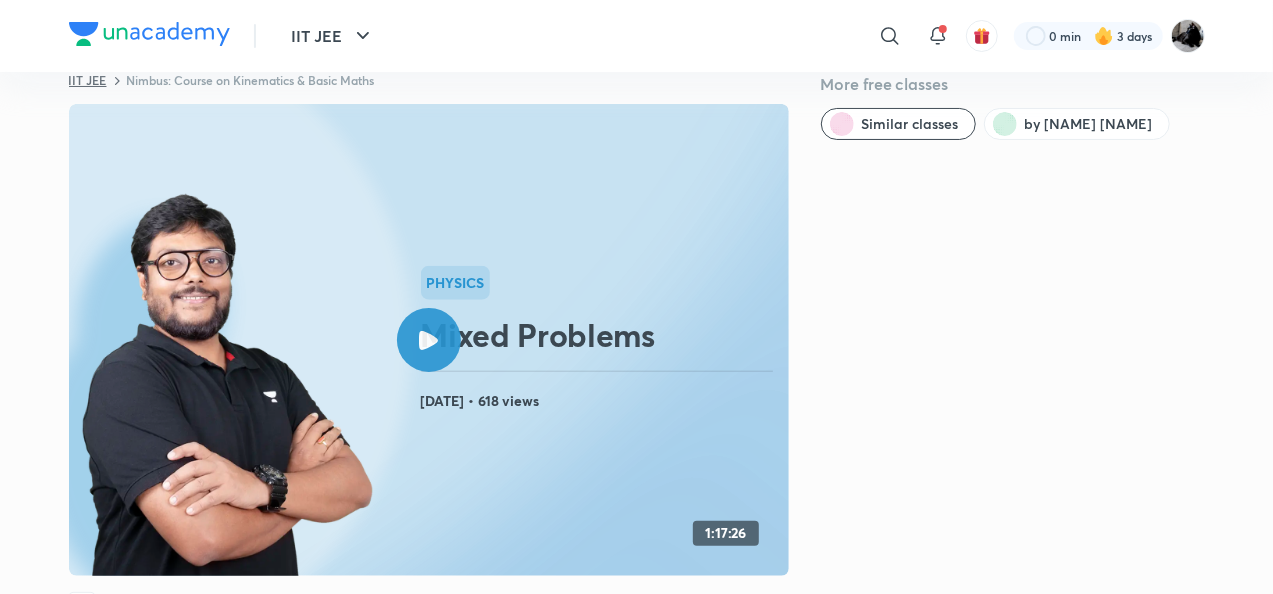 click on "IIT JEE" at bounding box center (88, 80) 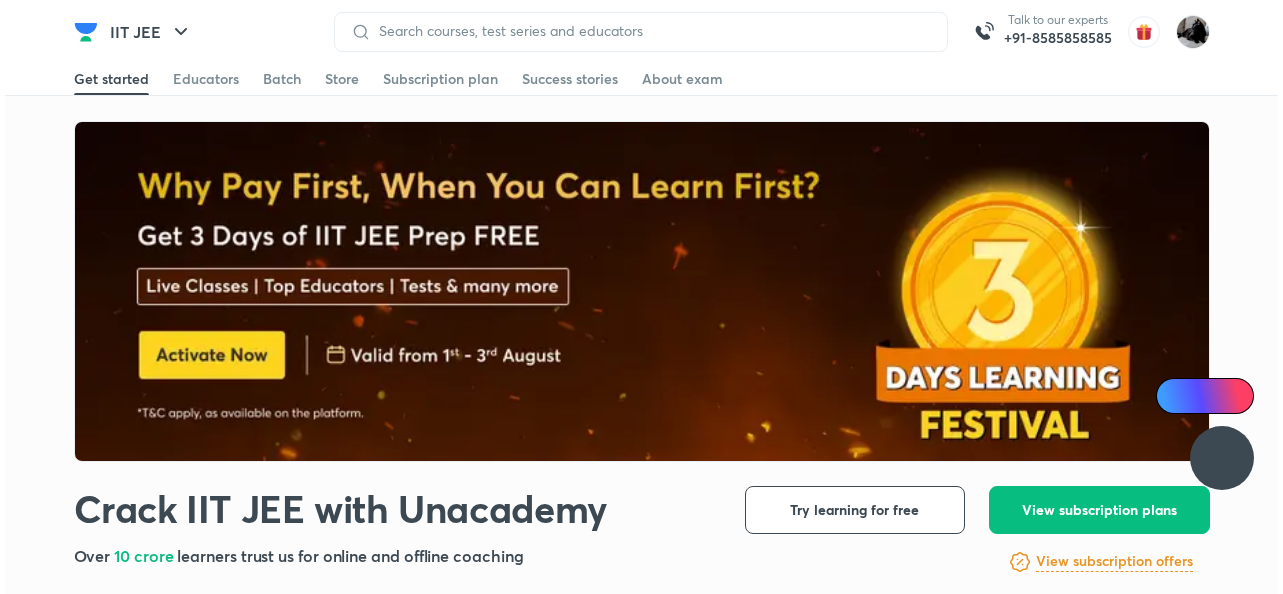 scroll, scrollTop: 0, scrollLeft: 0, axis: both 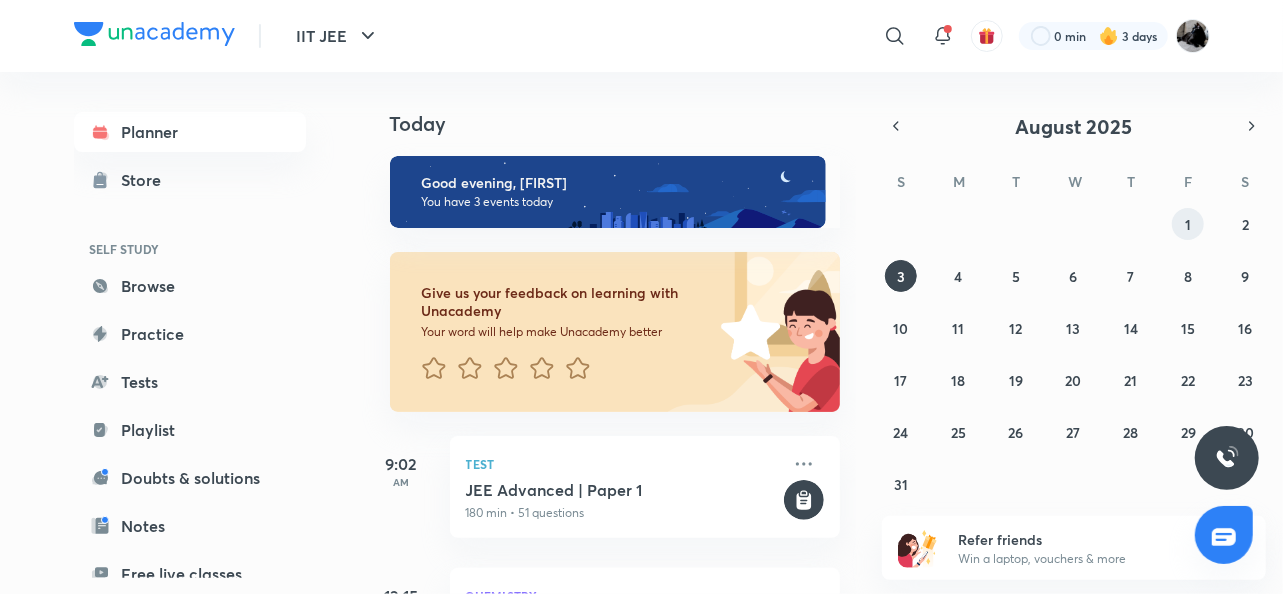 click on "1" at bounding box center (1188, 224) 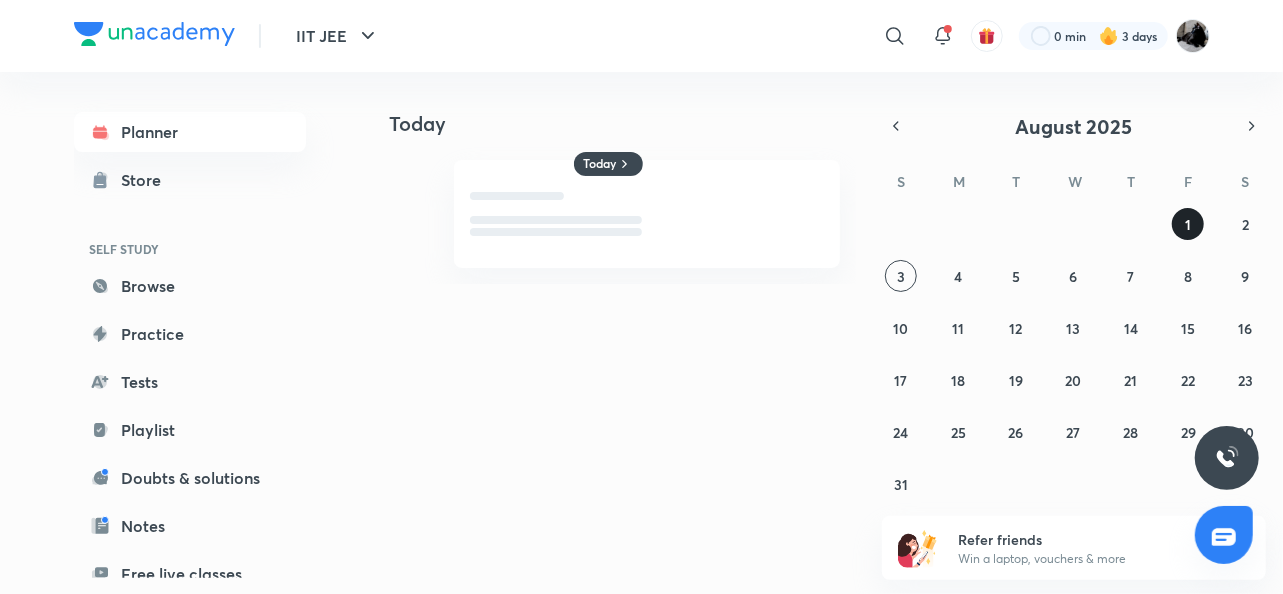 click on "1" at bounding box center (1188, 224) 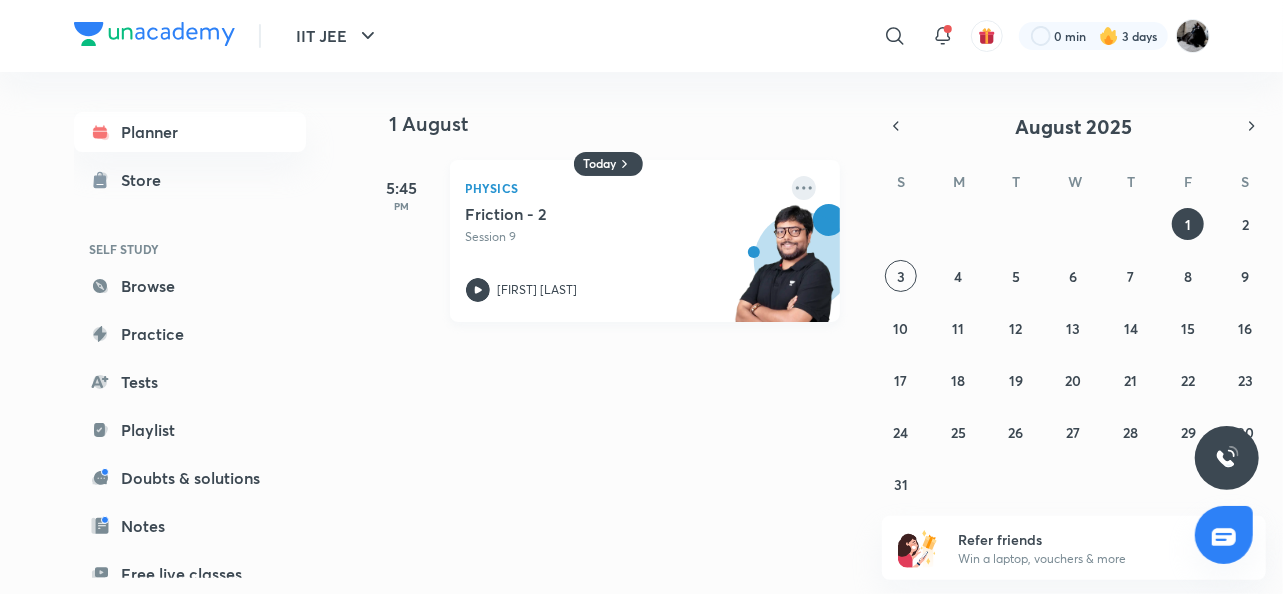 click 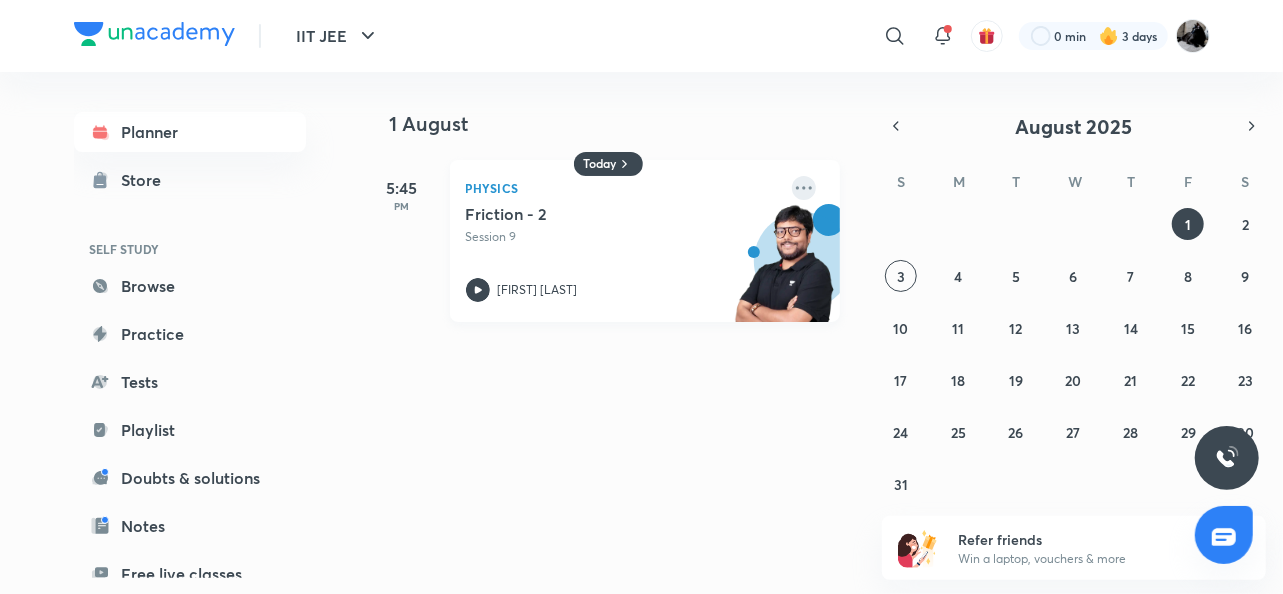 click 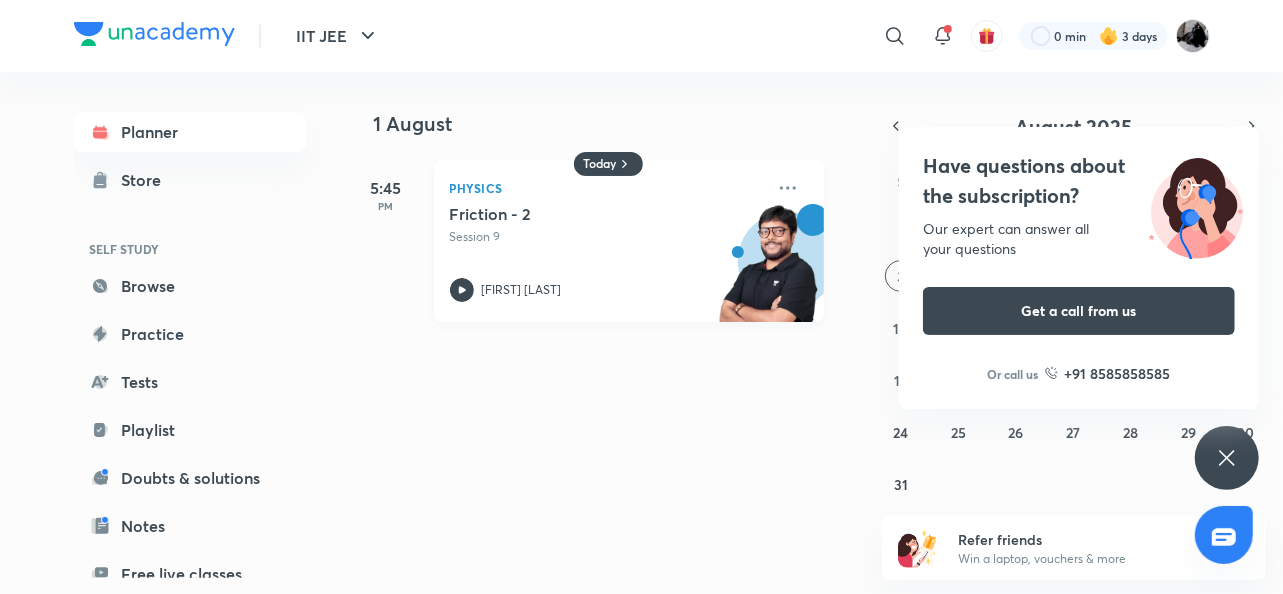 scroll, scrollTop: 0, scrollLeft: 20, axis: horizontal 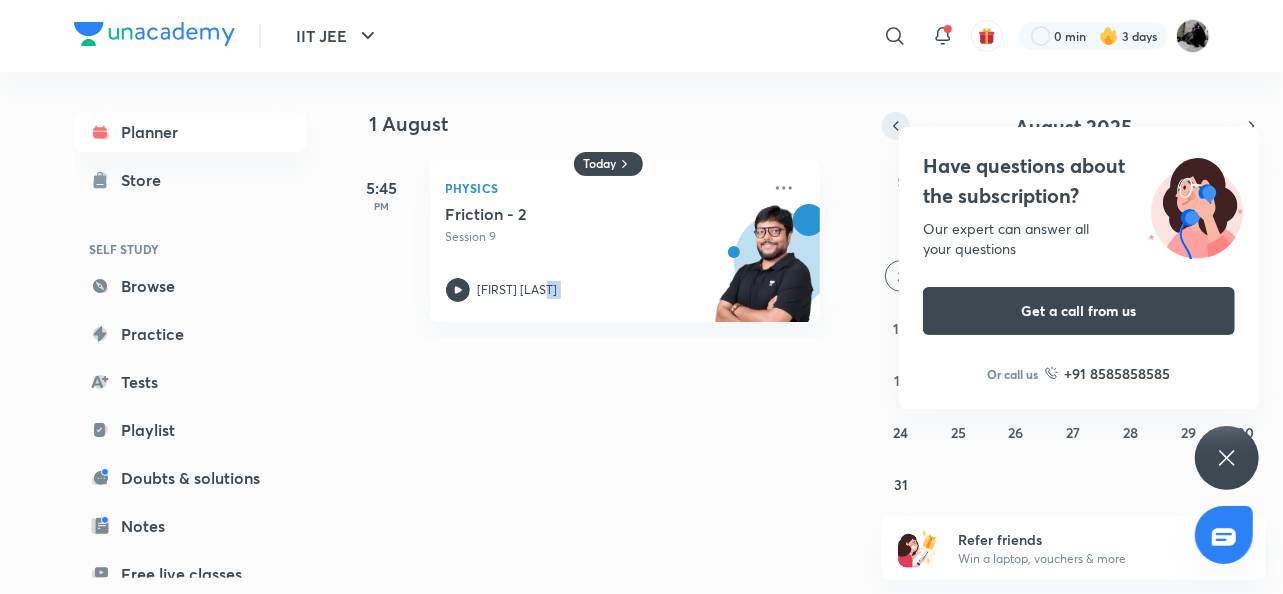 drag, startPoint x: 820, startPoint y: 395, endPoint x: 894, endPoint y: 139, distance: 266.48077 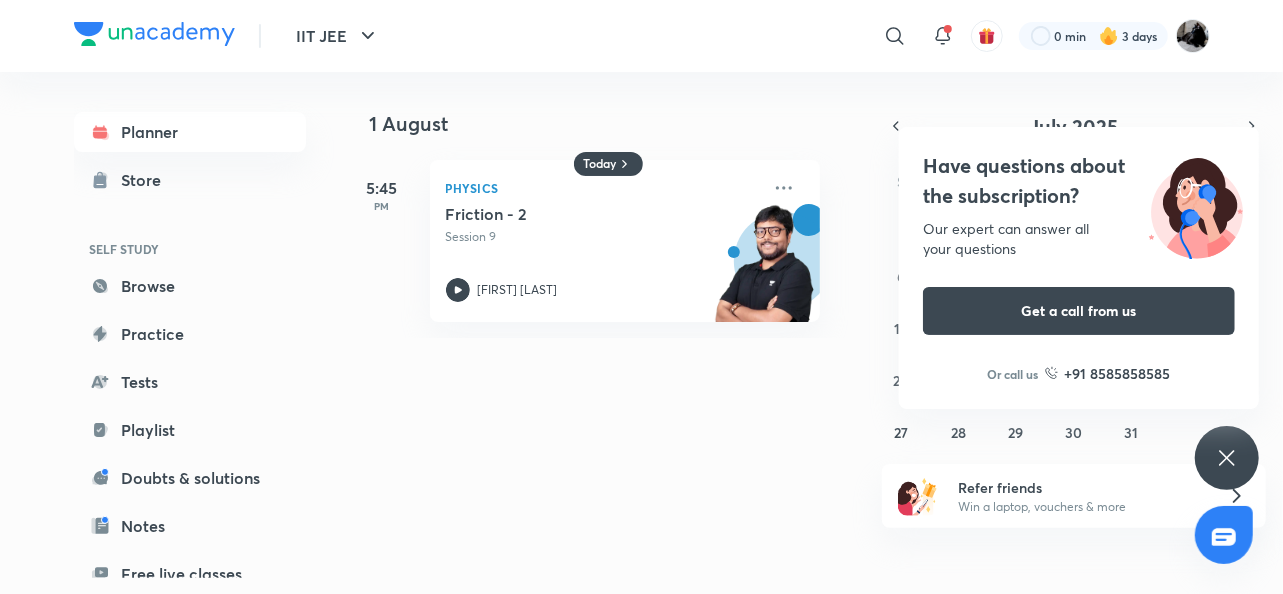 click on "29 30 1 2 3 4 5 6 7 8 9 10 11 12 13 14 15 16 17 18 19 20 21 22 23 24 25 26 27 28 29 30 31 1 2" at bounding box center [1074, 328] 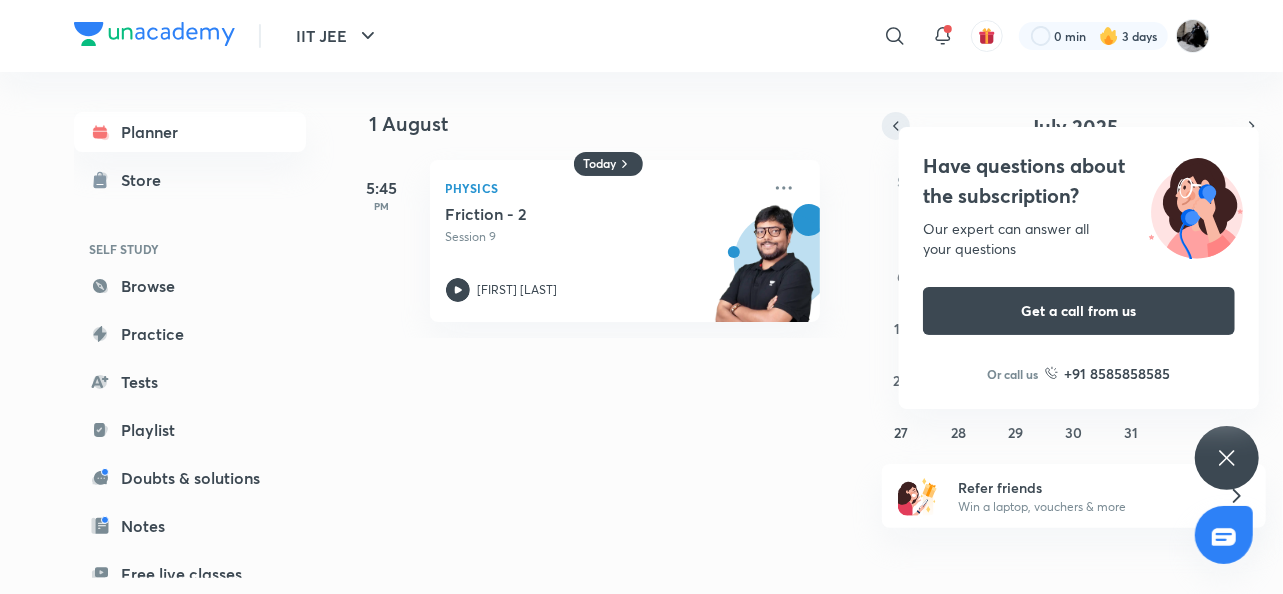 click at bounding box center (896, 126) 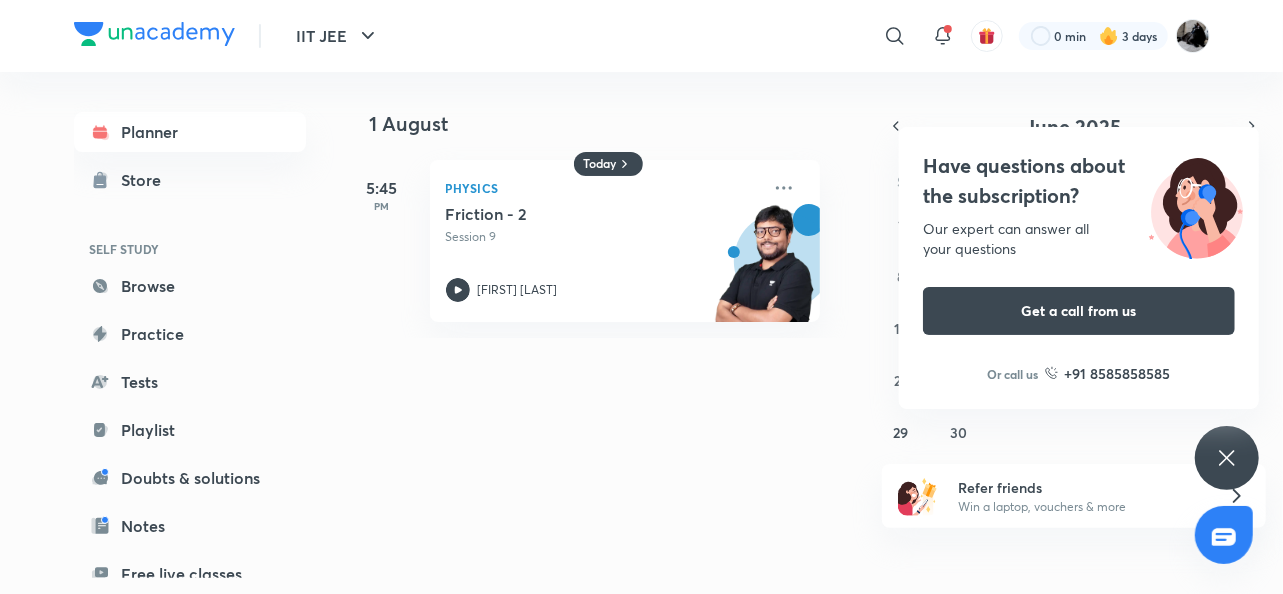 click on "[MONTH] [DAY] [TIME] Physics Friction - [NUMBER] Session [NUMBER] [FIRST] [LAST]" at bounding box center (821, 205) 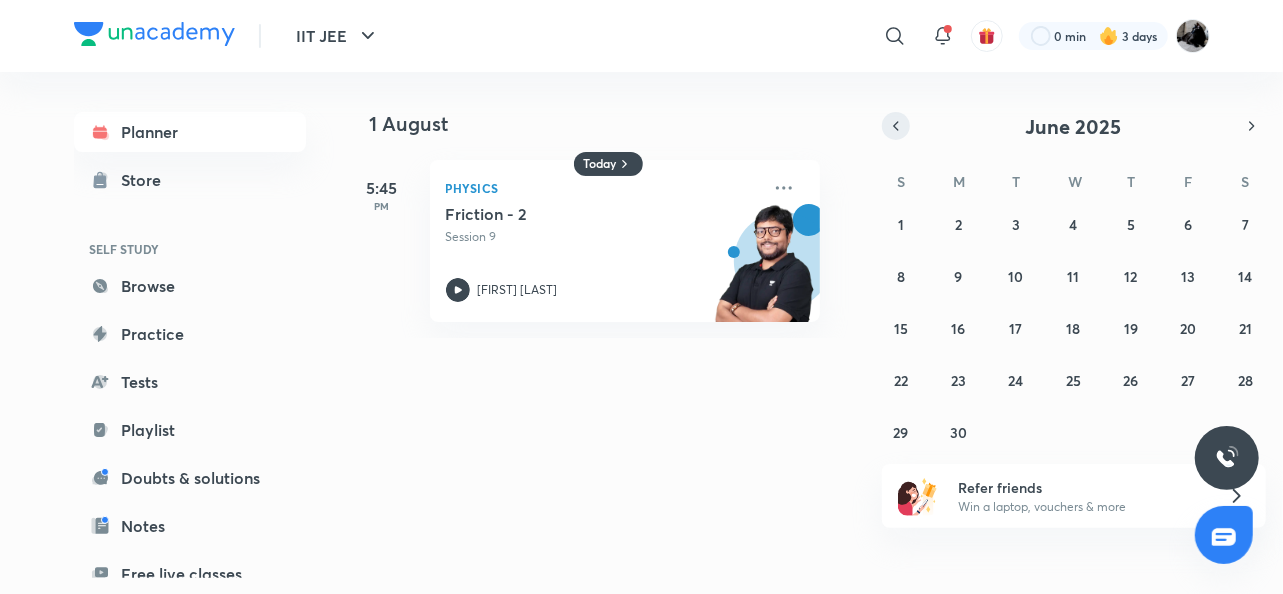 click 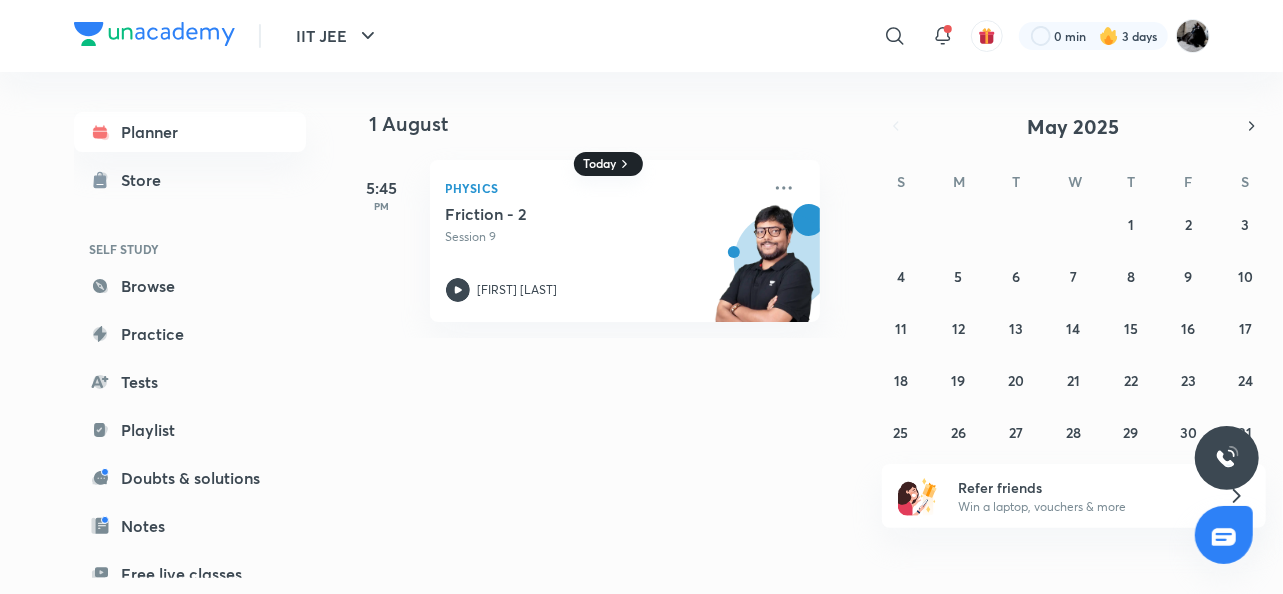 click on "Today" at bounding box center [600, 164] 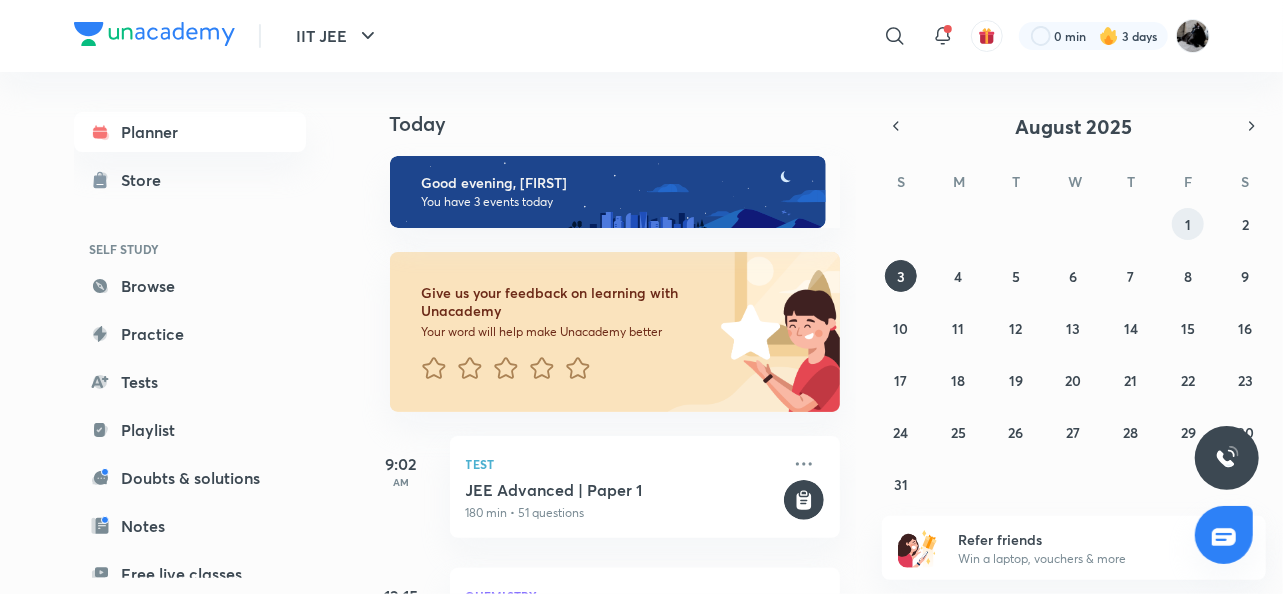 click on "1" at bounding box center (1188, 224) 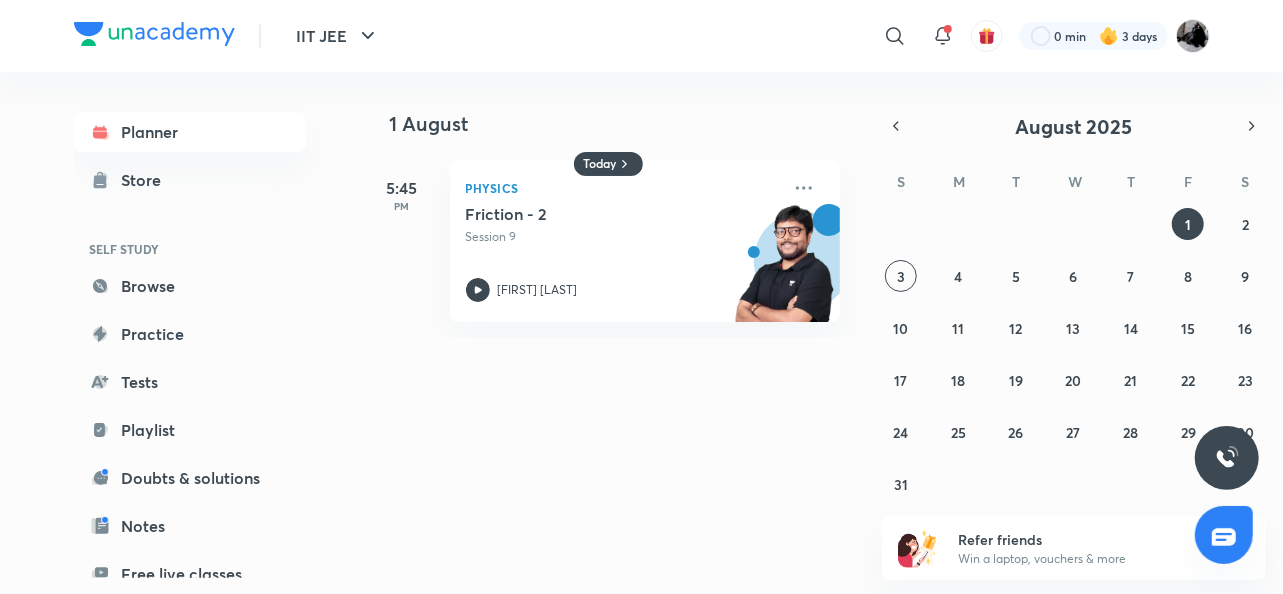 click on "F" at bounding box center [1188, 181] 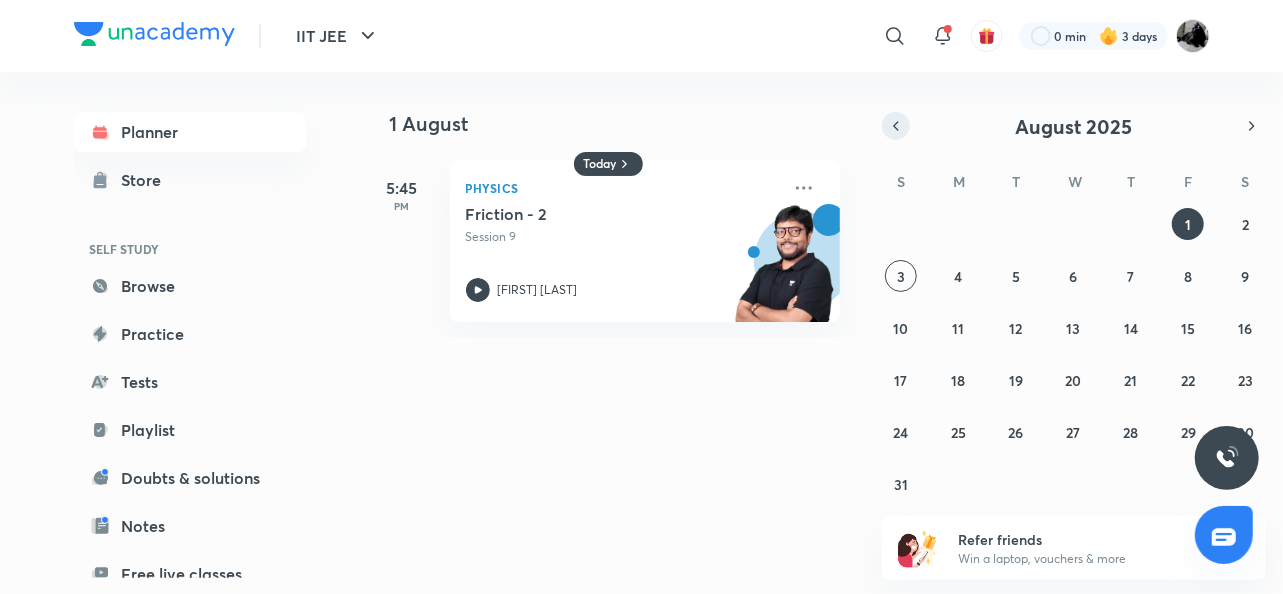 click 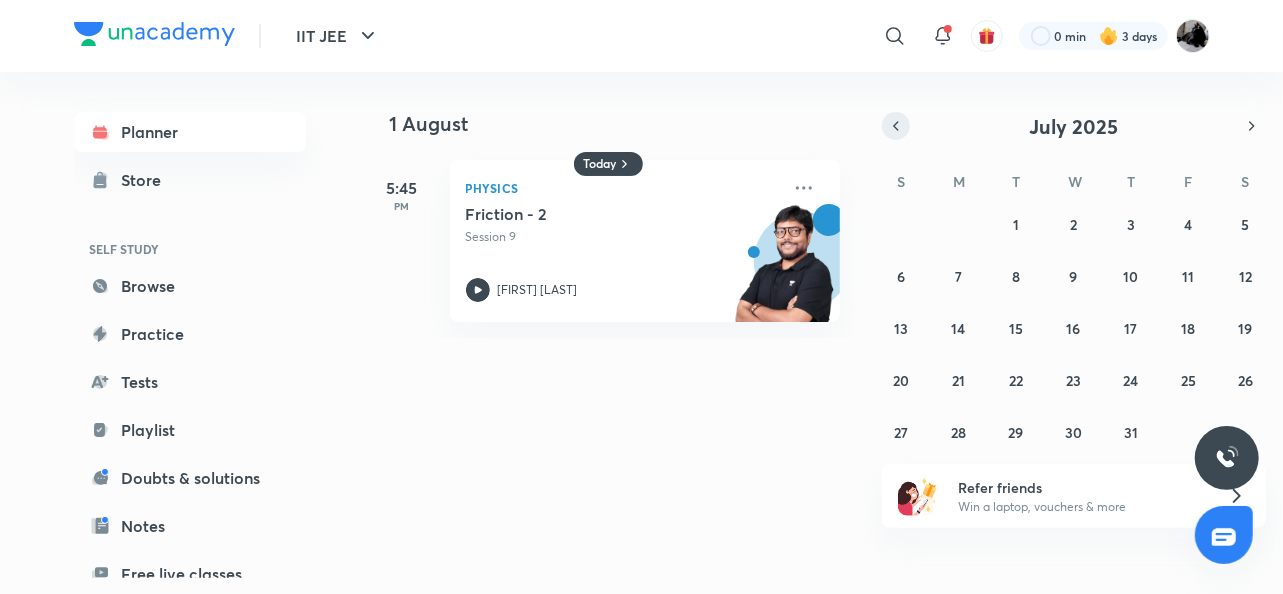 click at bounding box center [896, 126] 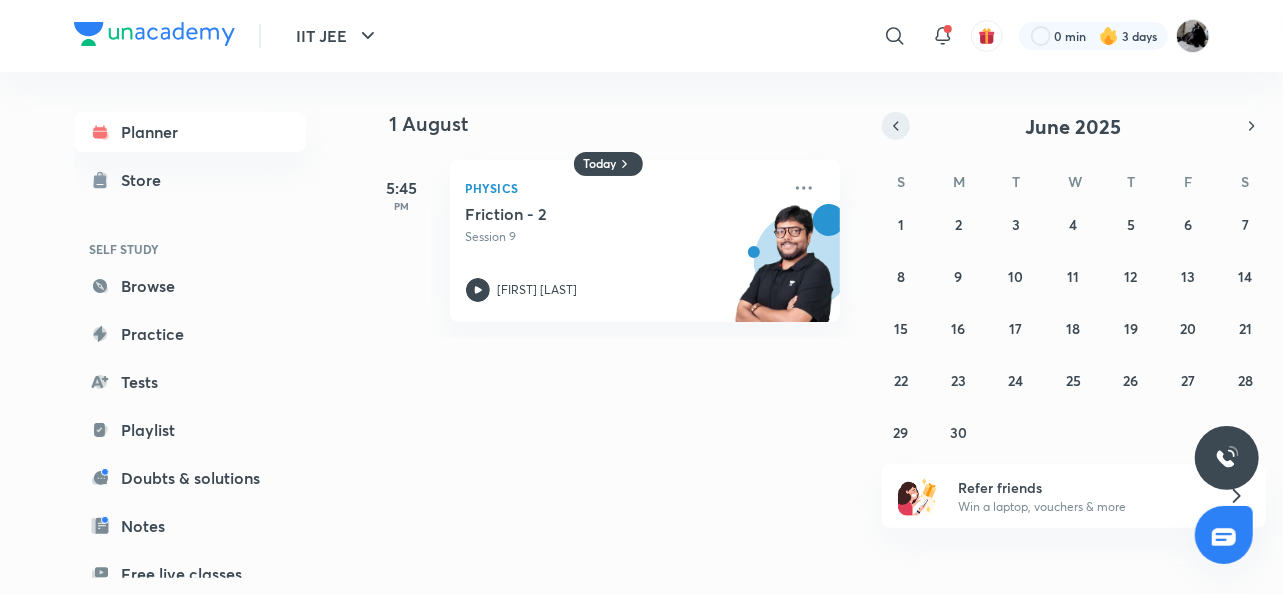 click at bounding box center [896, 126] 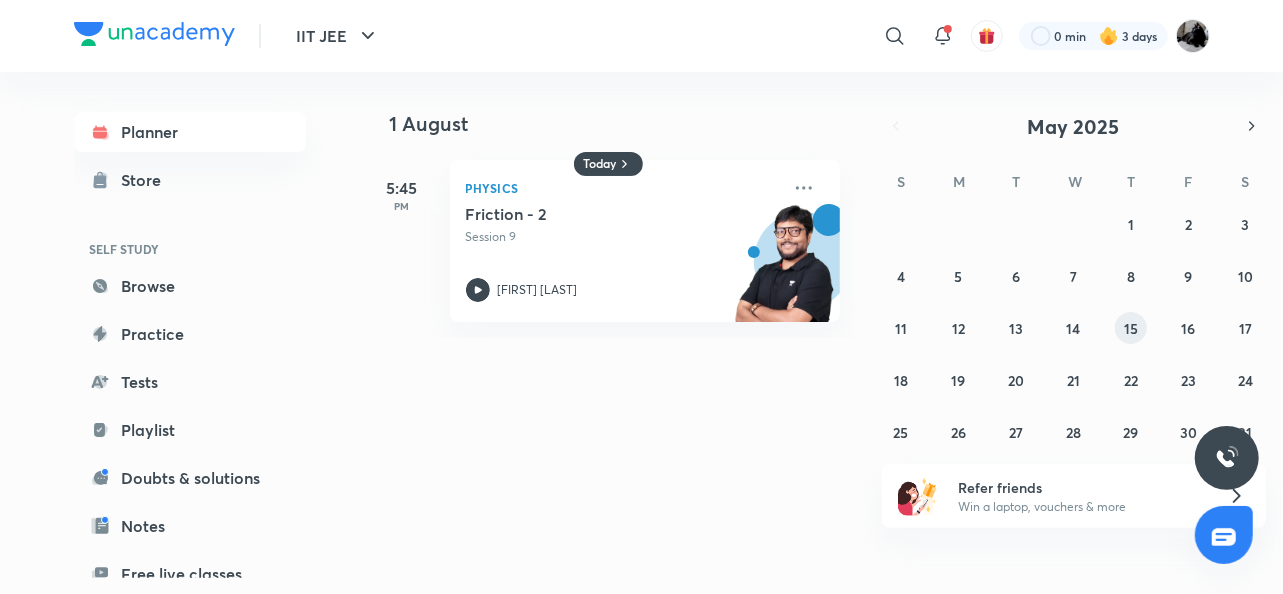click on "15" at bounding box center [1131, 328] 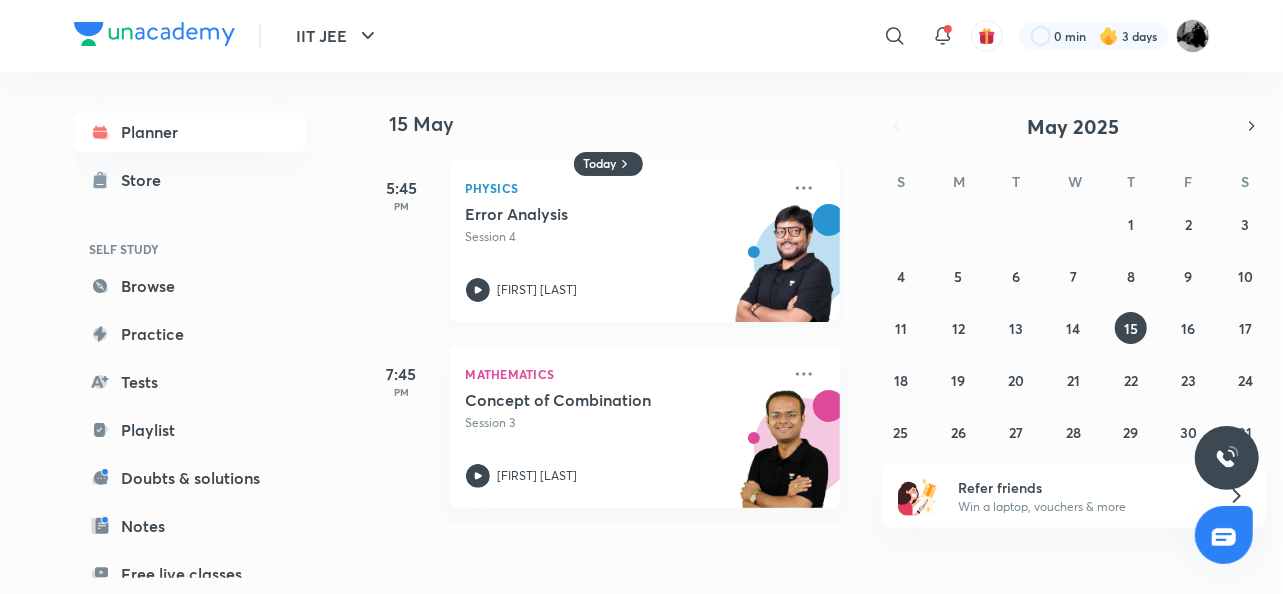click at bounding box center (785, 273) 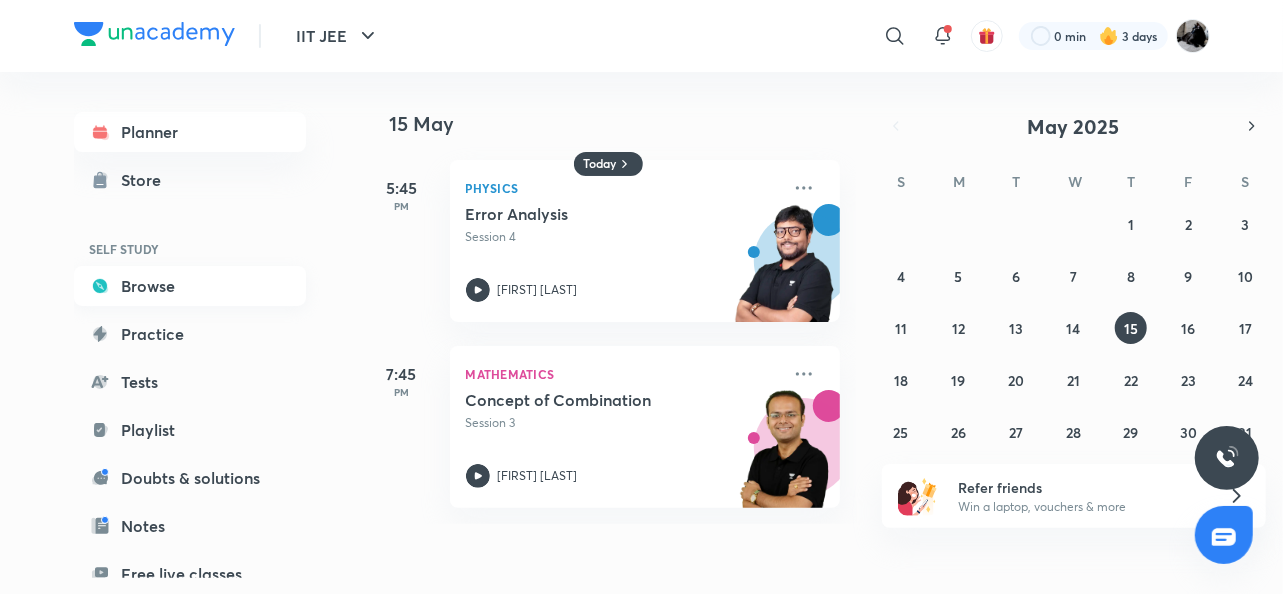 click on "Browse" at bounding box center [190, 286] 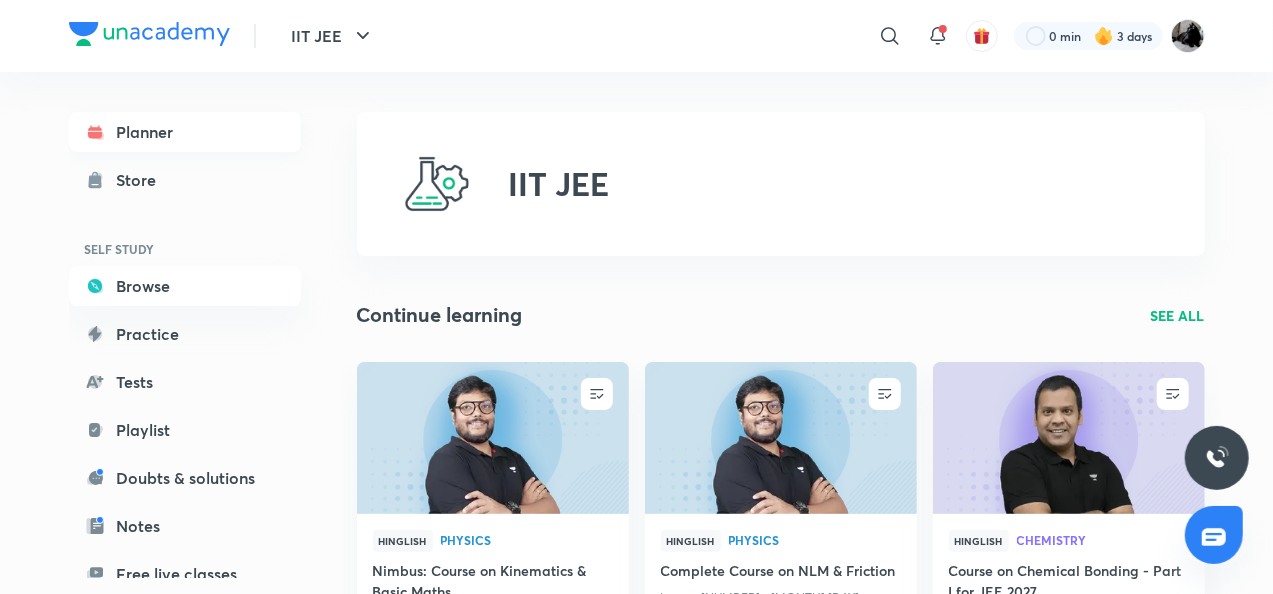 click on "Planner" at bounding box center (185, 132) 